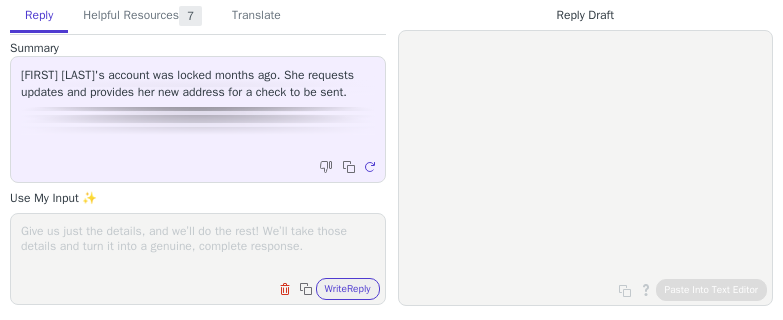 scroll, scrollTop: 0, scrollLeft: 0, axis: both 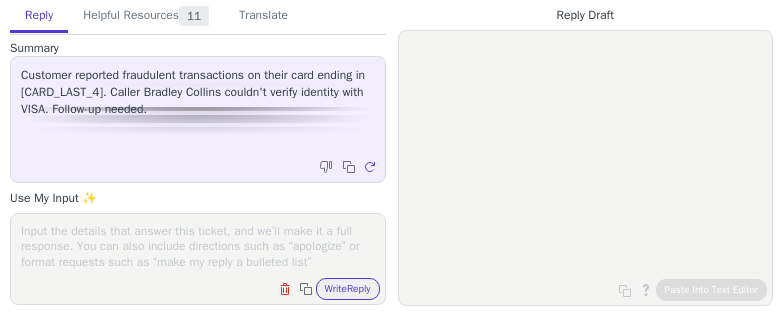 click at bounding box center [198, 246] 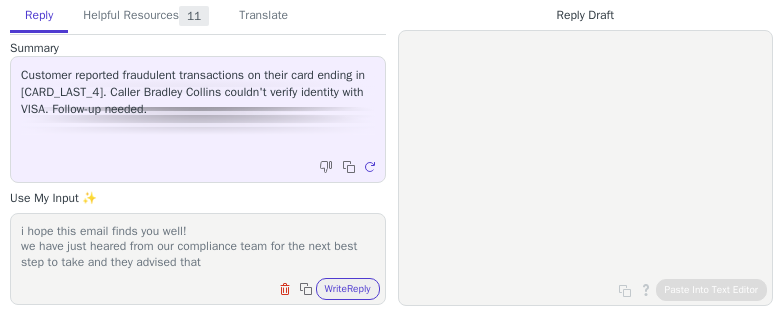 click on "i hope this email finds you well!
we have just heared from our compliance team for the next best step to take and they advised that" at bounding box center [198, 246] 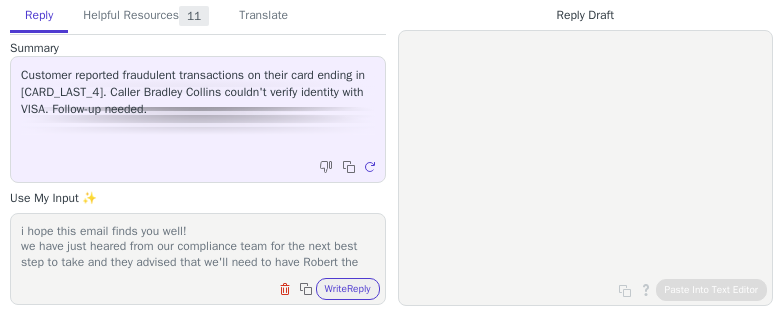 scroll, scrollTop: 31, scrollLeft: 0, axis: vertical 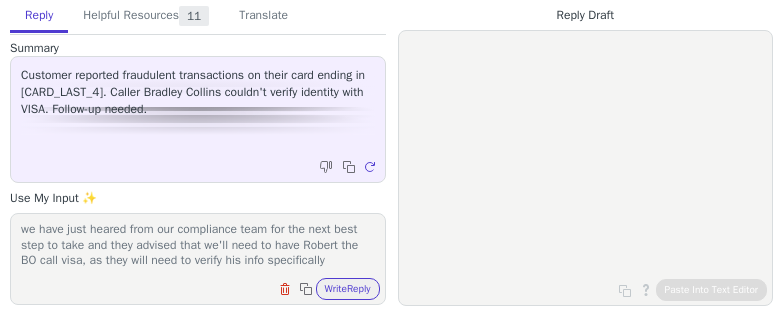 drag, startPoint x: 101, startPoint y: 248, endPoint x: 25, endPoint y: 250, distance: 76.02631 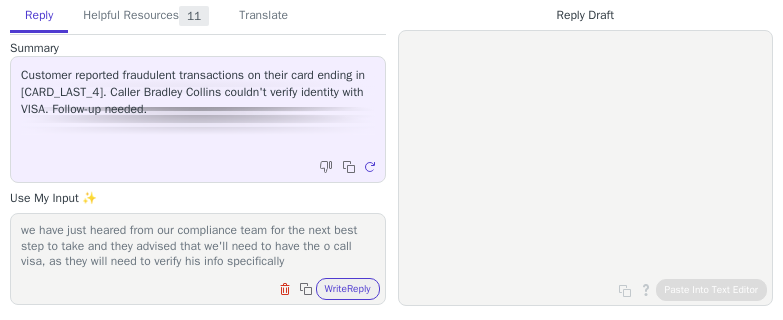 scroll, scrollTop: 31, scrollLeft: 0, axis: vertical 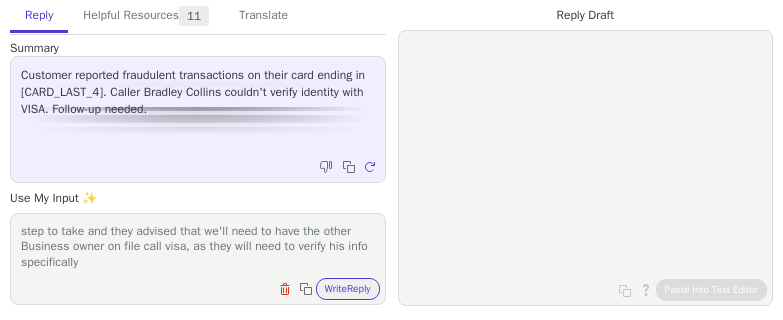 click on "i hope this email finds you well!
we have just heared from our compliance team for the next best step to take and they advised that we'll need to have the other Business owner on file call visa, as they will need to verify his info specifically" at bounding box center [198, 246] 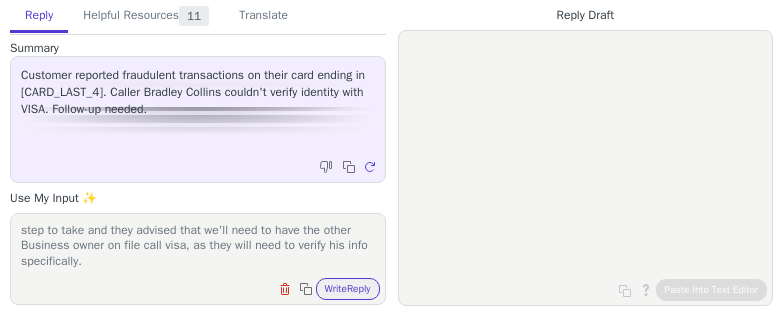 scroll, scrollTop: 61, scrollLeft: 0, axis: vertical 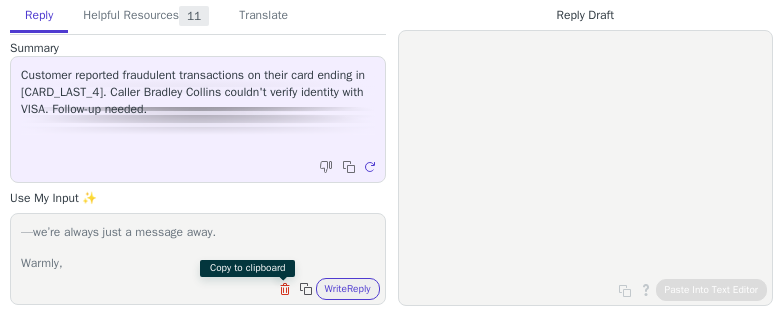 type on "i hope this email finds you well!
we have just heared from our compliance team for the next best step to take and they advised that we'll need to have the other Business owner on file call visa, as they will need to verify his info specifically.
We really appreciate your understanding as we got to the bottom of this. If anything still feels unclear, or if there’s something else you’d like us to walk through with you, don’t hesitate to reach out—we’re always just a message away.
Warmly," 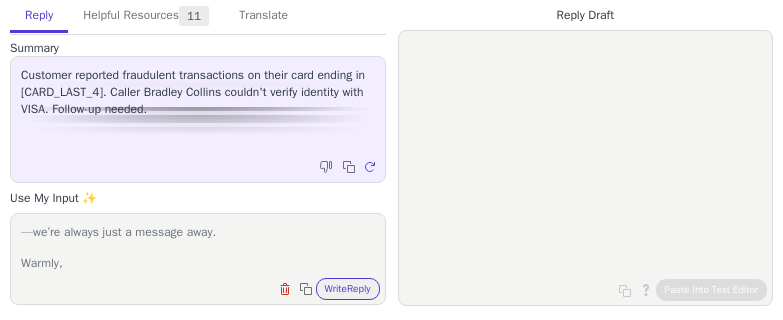 drag, startPoint x: 338, startPoint y: 286, endPoint x: 438, endPoint y: 277, distance: 100.40418 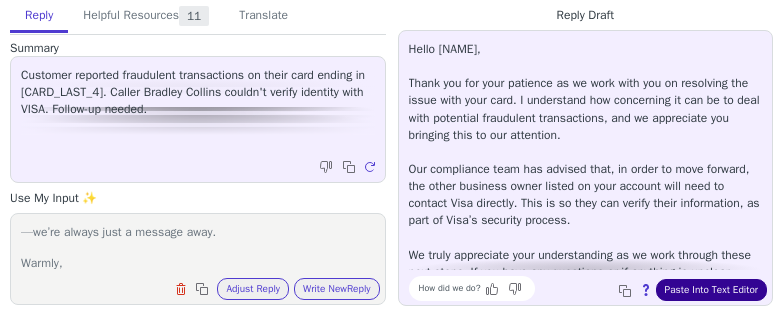 click on "Paste Into Text Editor" at bounding box center [711, 290] 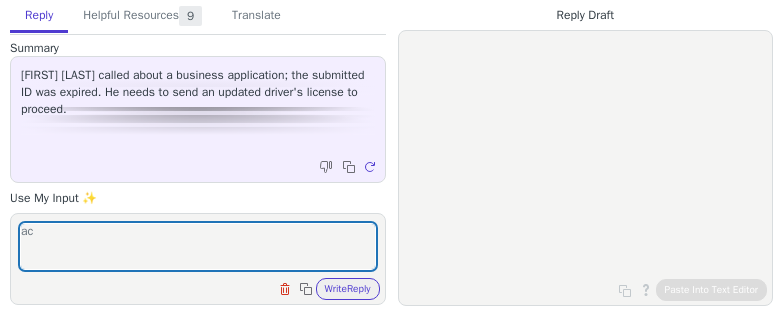 scroll, scrollTop: 0, scrollLeft: 0, axis: both 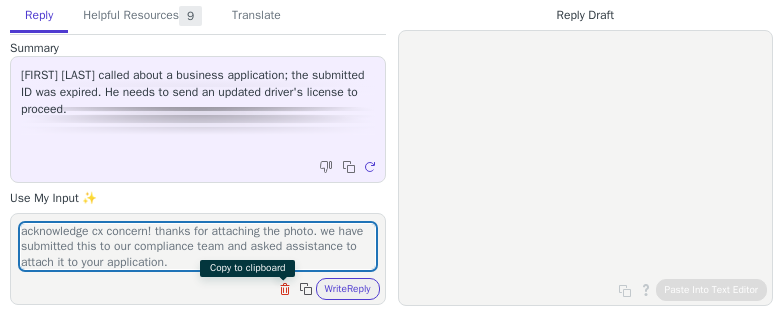 type on "acknowledge cx concern! thanks for attaching the photo. we have submitted this to our compliance team and asked assistance to attach it to your application." 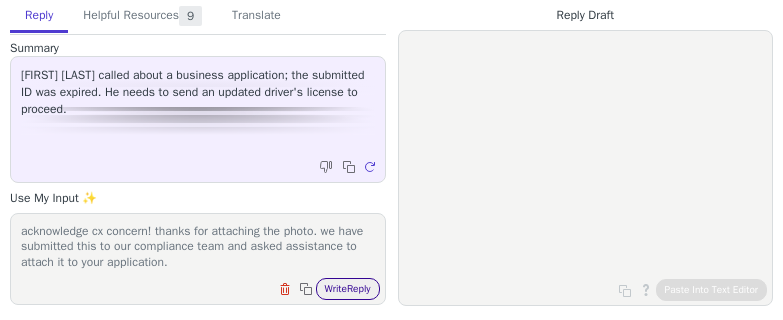 click on "Write  Reply" at bounding box center (348, 289) 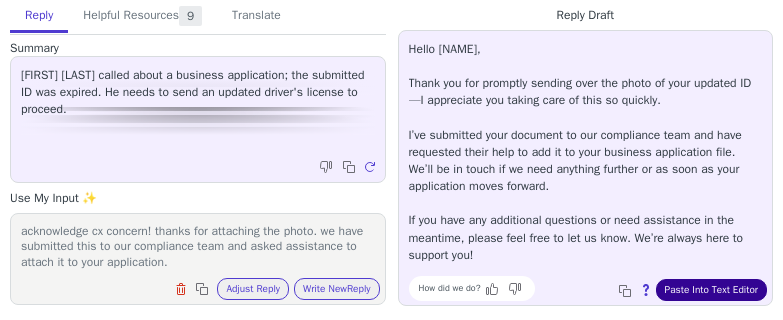 click on "Paste Into Text Editor" at bounding box center [711, 290] 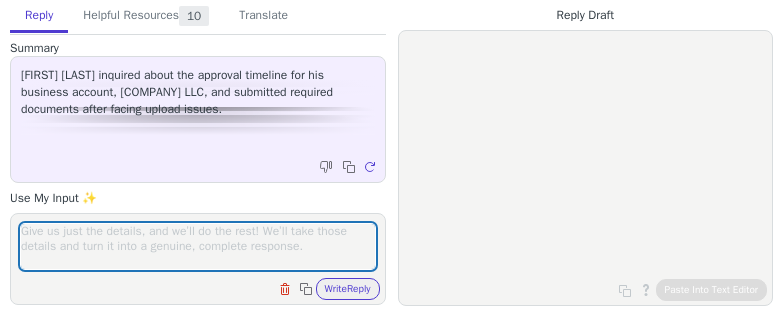 scroll, scrollTop: 0, scrollLeft: 0, axis: both 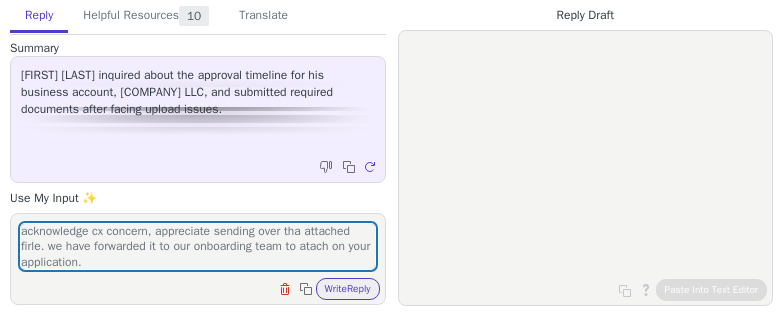 type on "acknowledge cx concern, appreciate sending over tha attached firle. we have forwarded it to our onboarding team to atach on your application." 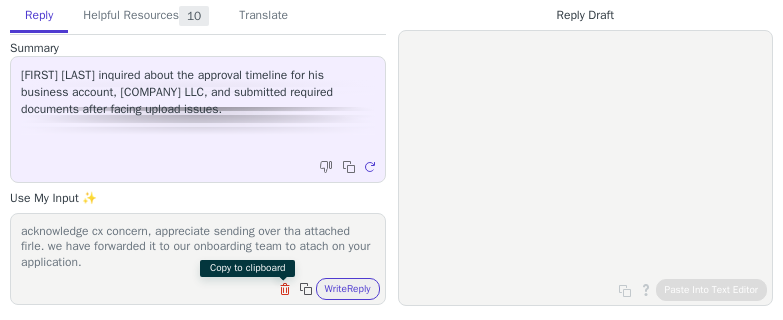 click at bounding box center [308, 291] 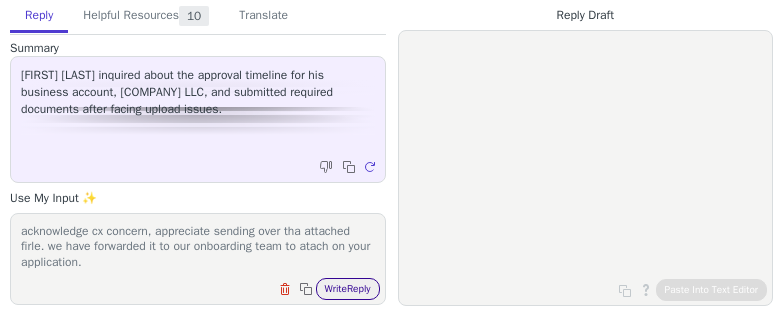 click on "Write  Reply" at bounding box center [348, 289] 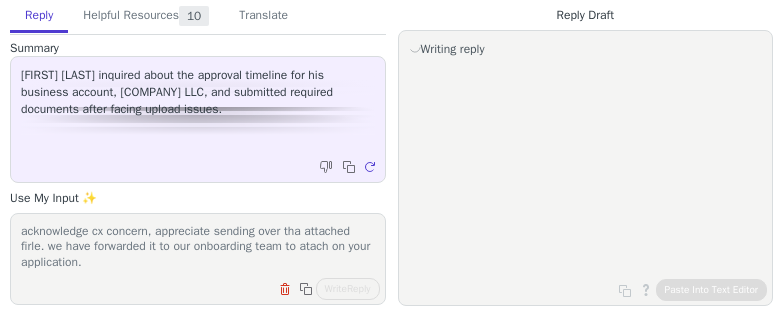 click on "Writing reply" at bounding box center (0, 0) 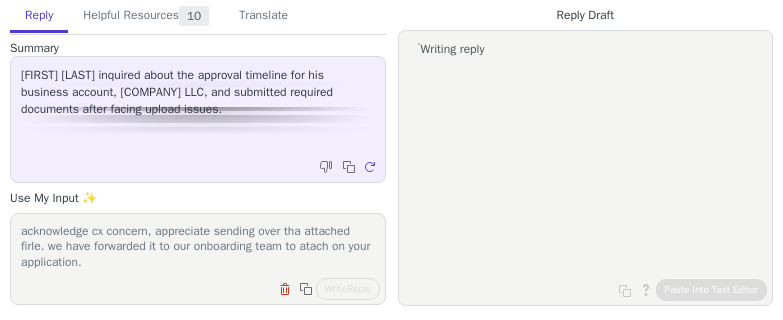 click on "acknowledge cx concern, appreciate sending over tha attached firle. we have forwarded it to our onboarding team to atach on your application." at bounding box center (198, 246) 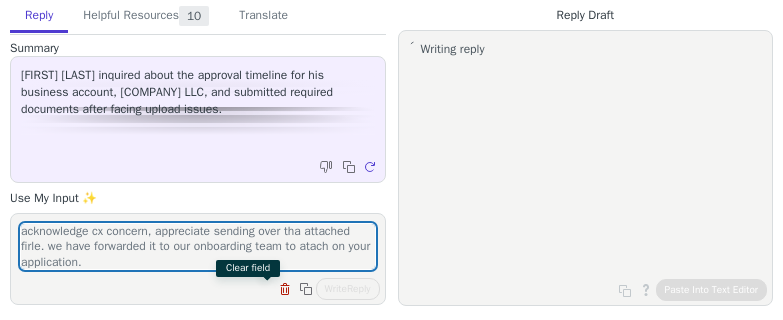click at bounding box center [287, 291] 